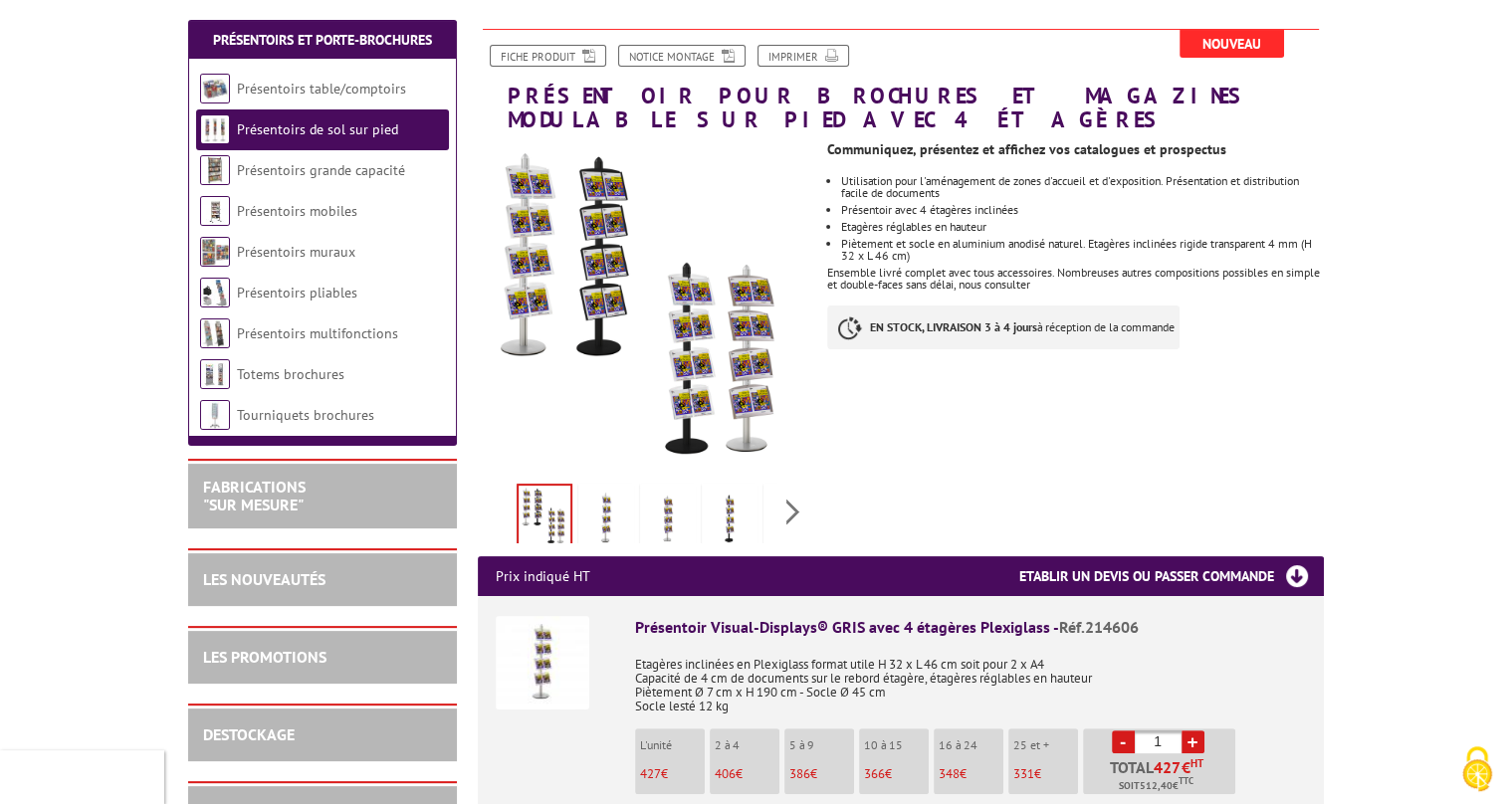 scroll, scrollTop: 227, scrollLeft: 0, axis: vertical 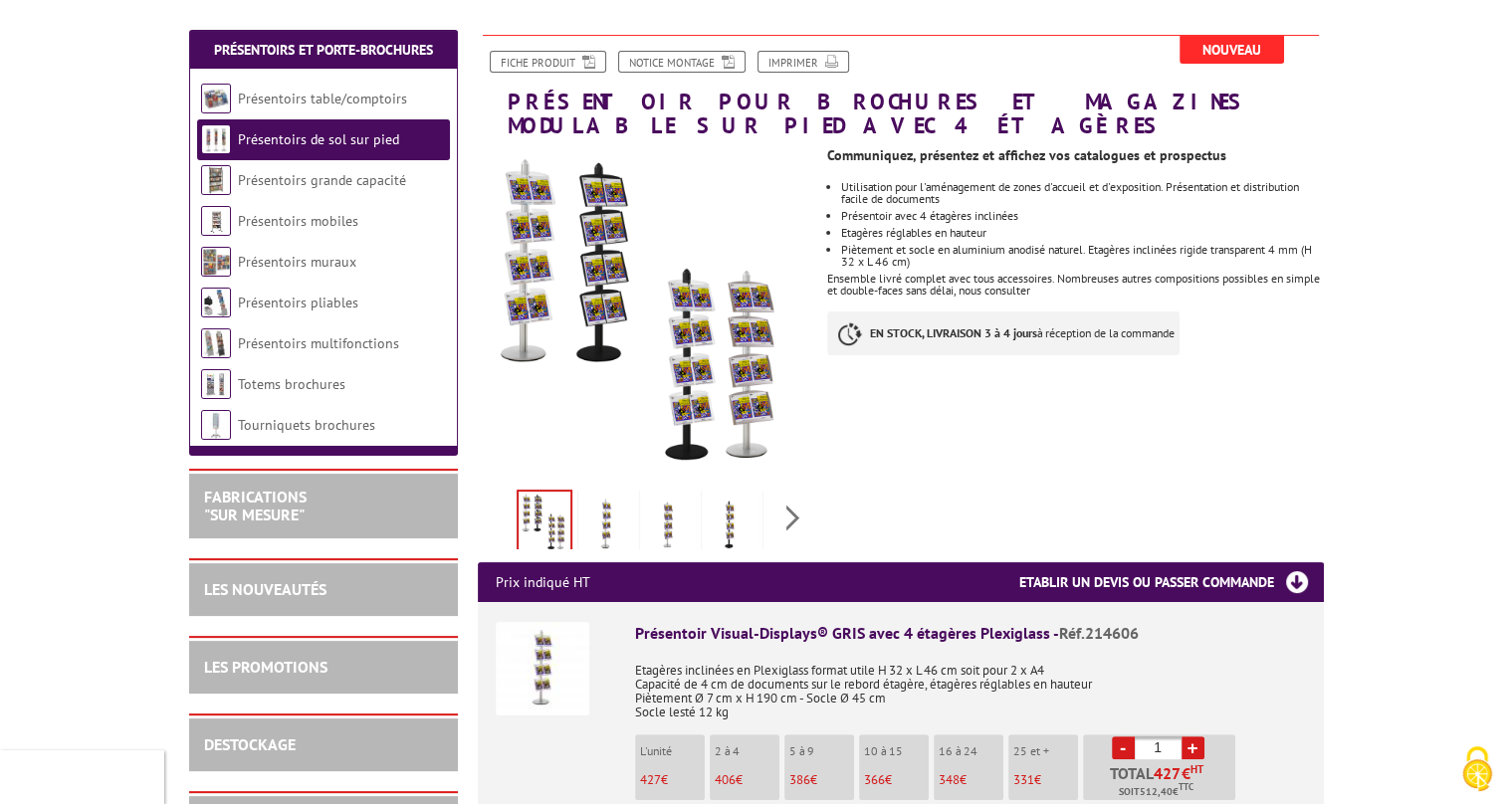 click at bounding box center (606, 524) 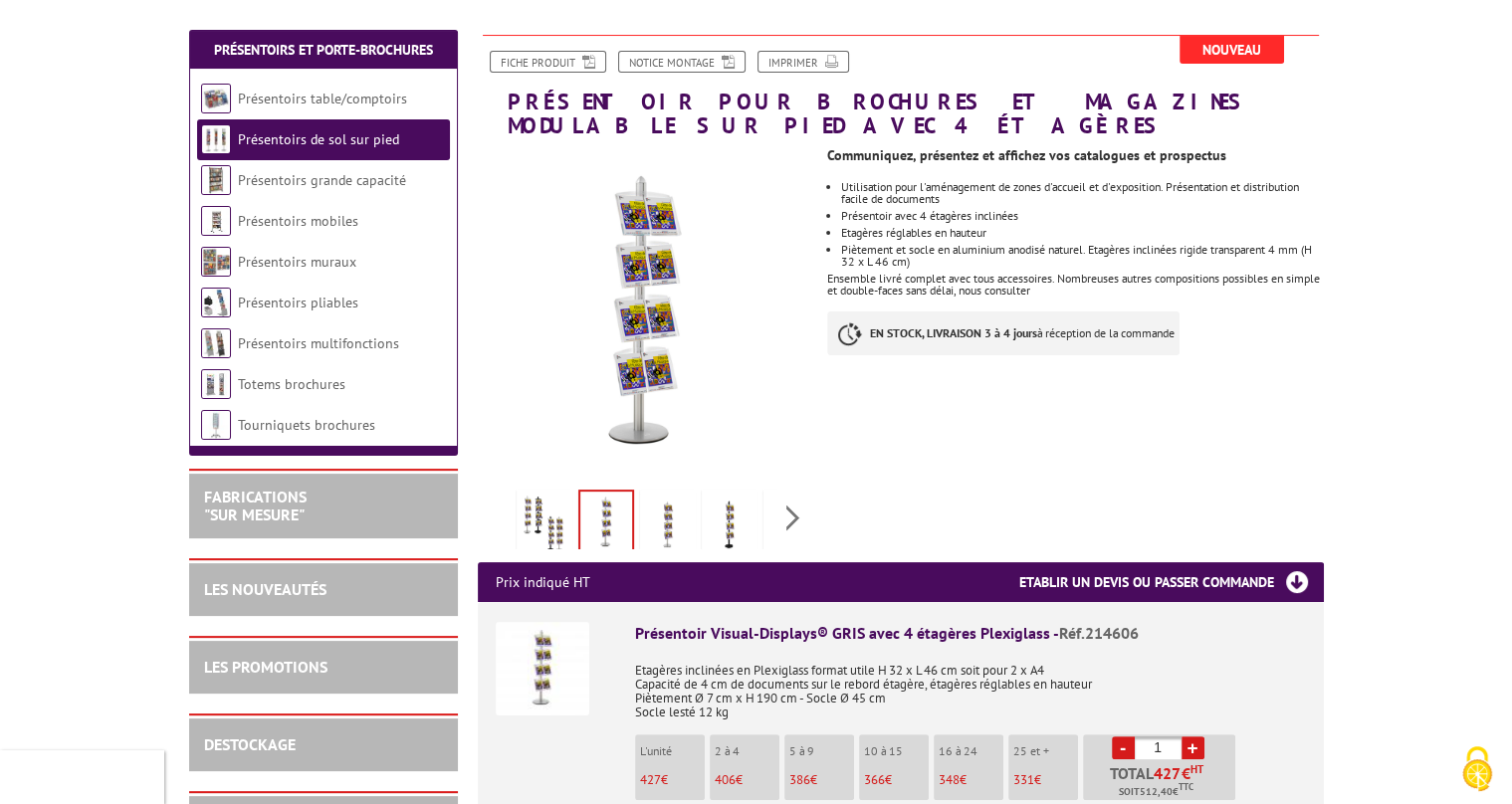 click at bounding box center [668, 524] 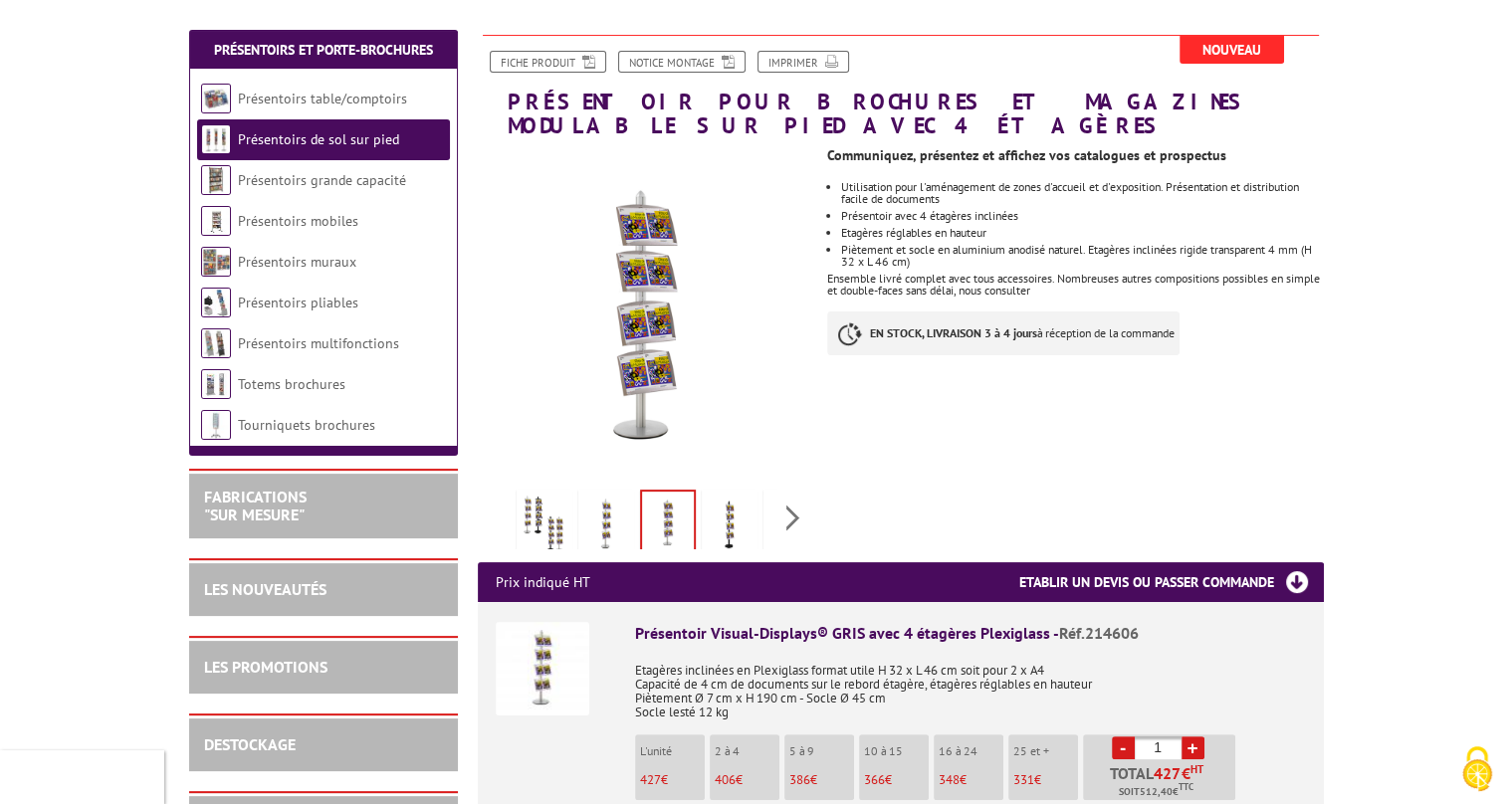 click at bounding box center [730, 524] 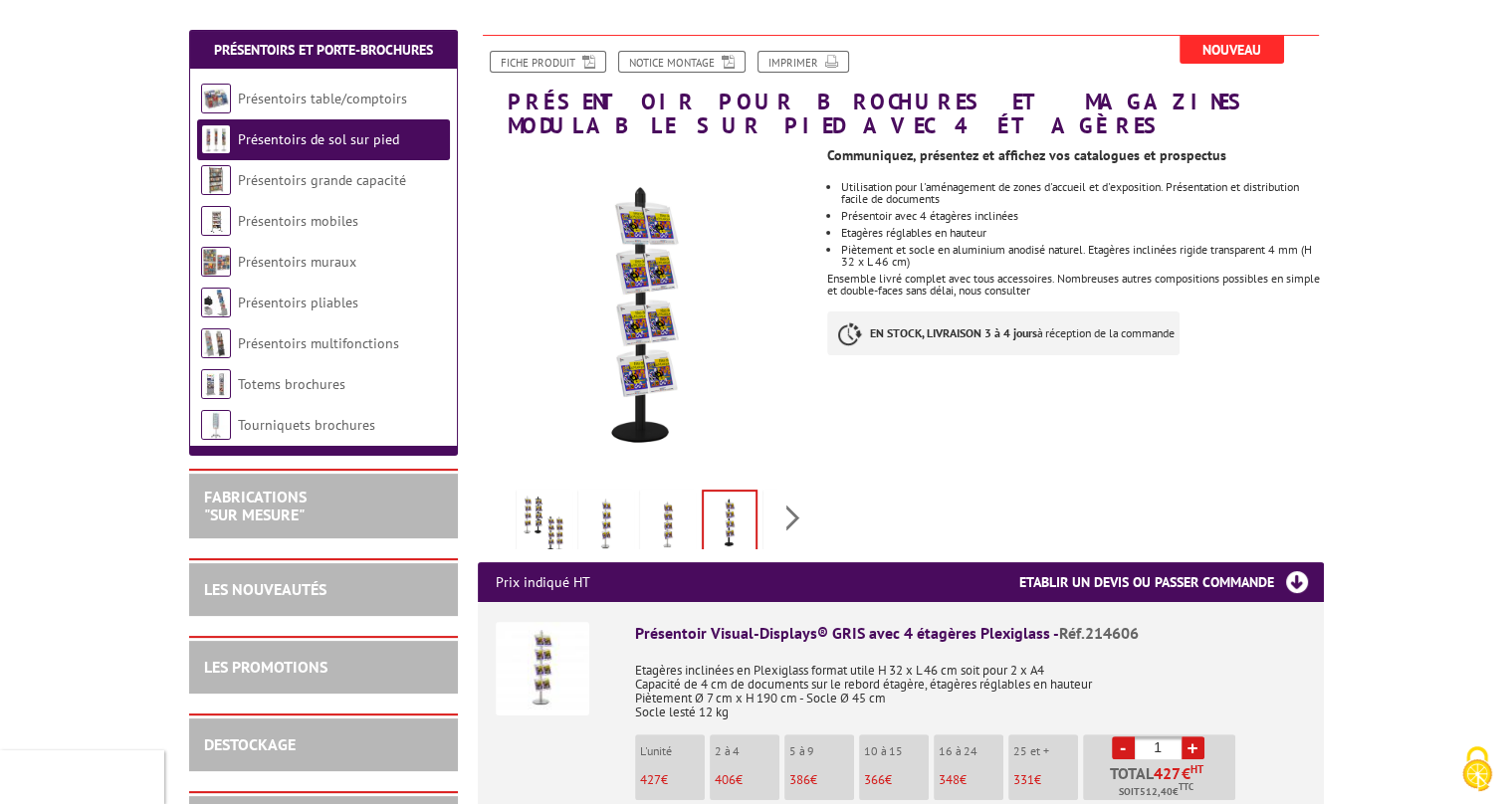 click at bounding box center (544, 524) 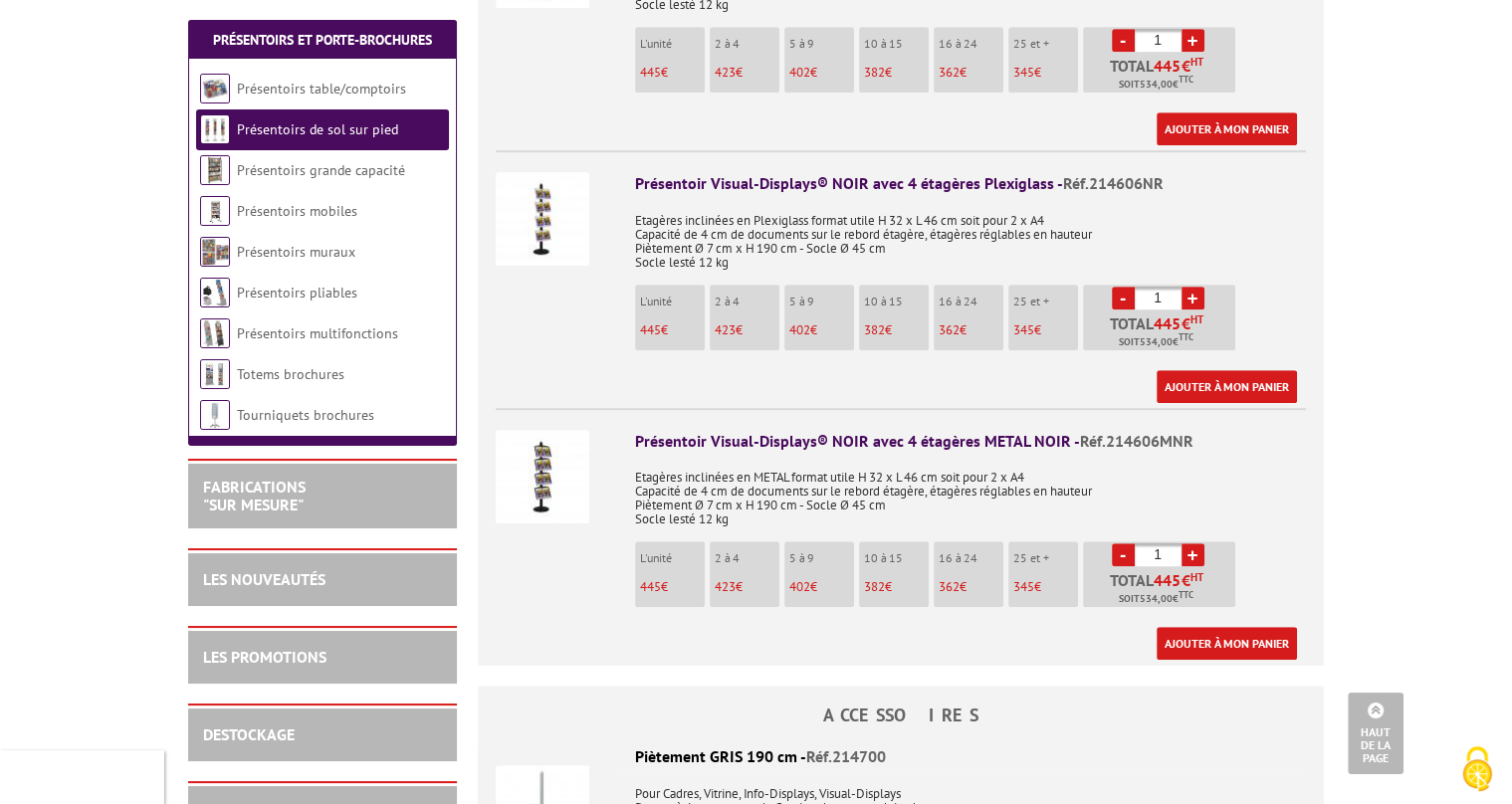 scroll, scrollTop: 1192, scrollLeft: 0, axis: vertical 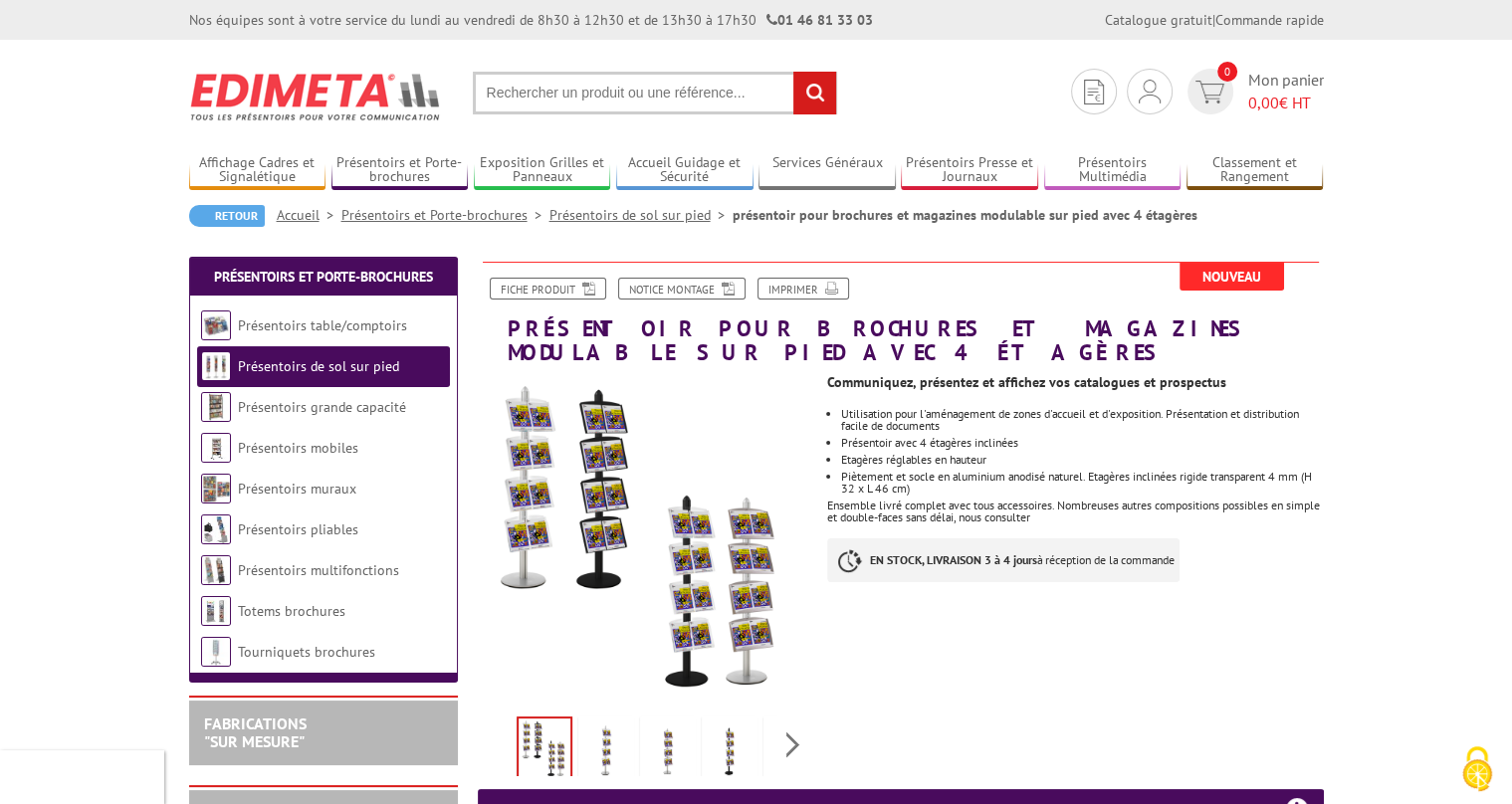 click on "Présentoirs de sol sur pied" at bounding box center [319, 366] 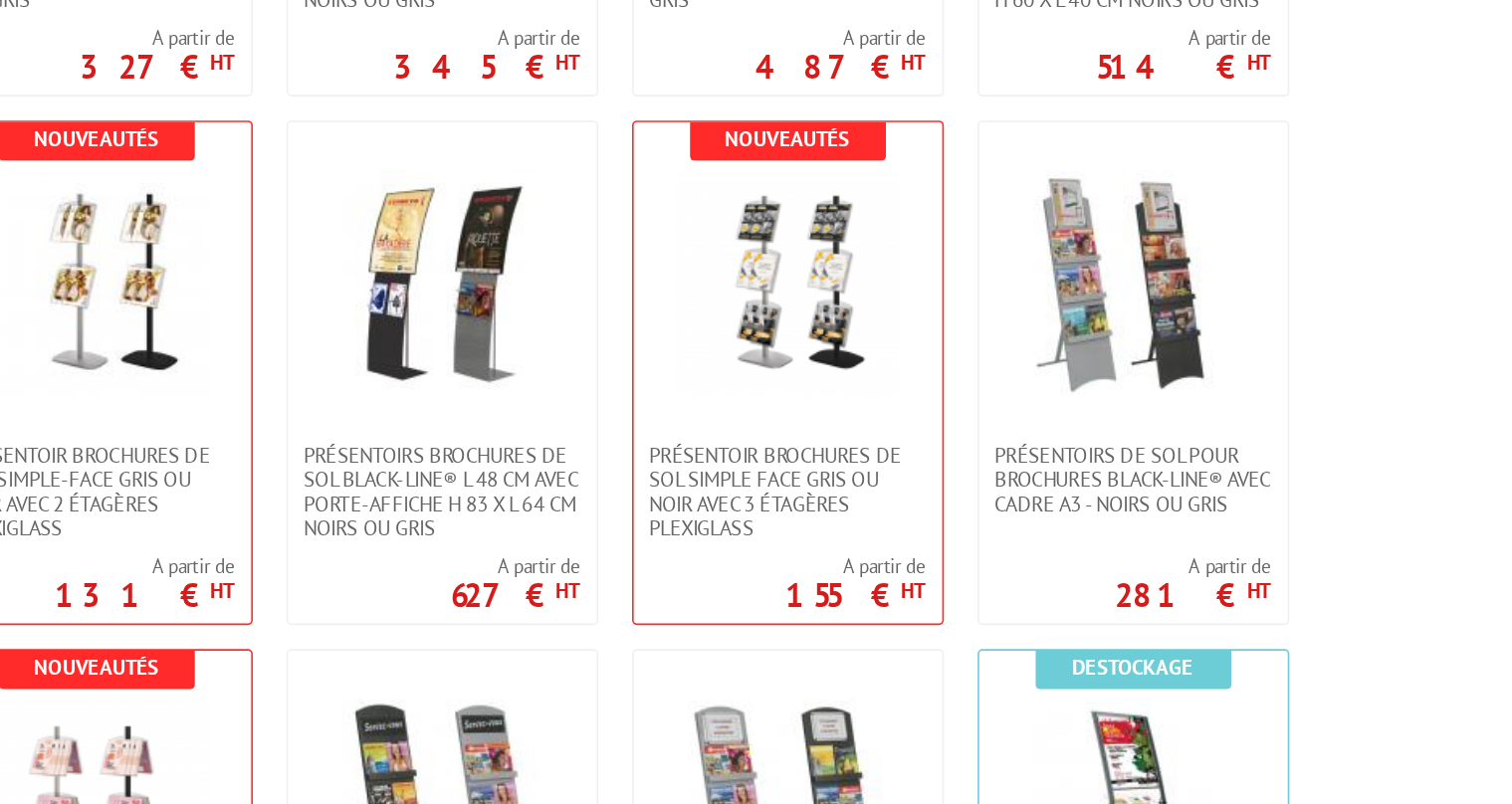 scroll, scrollTop: 2607, scrollLeft: 0, axis: vertical 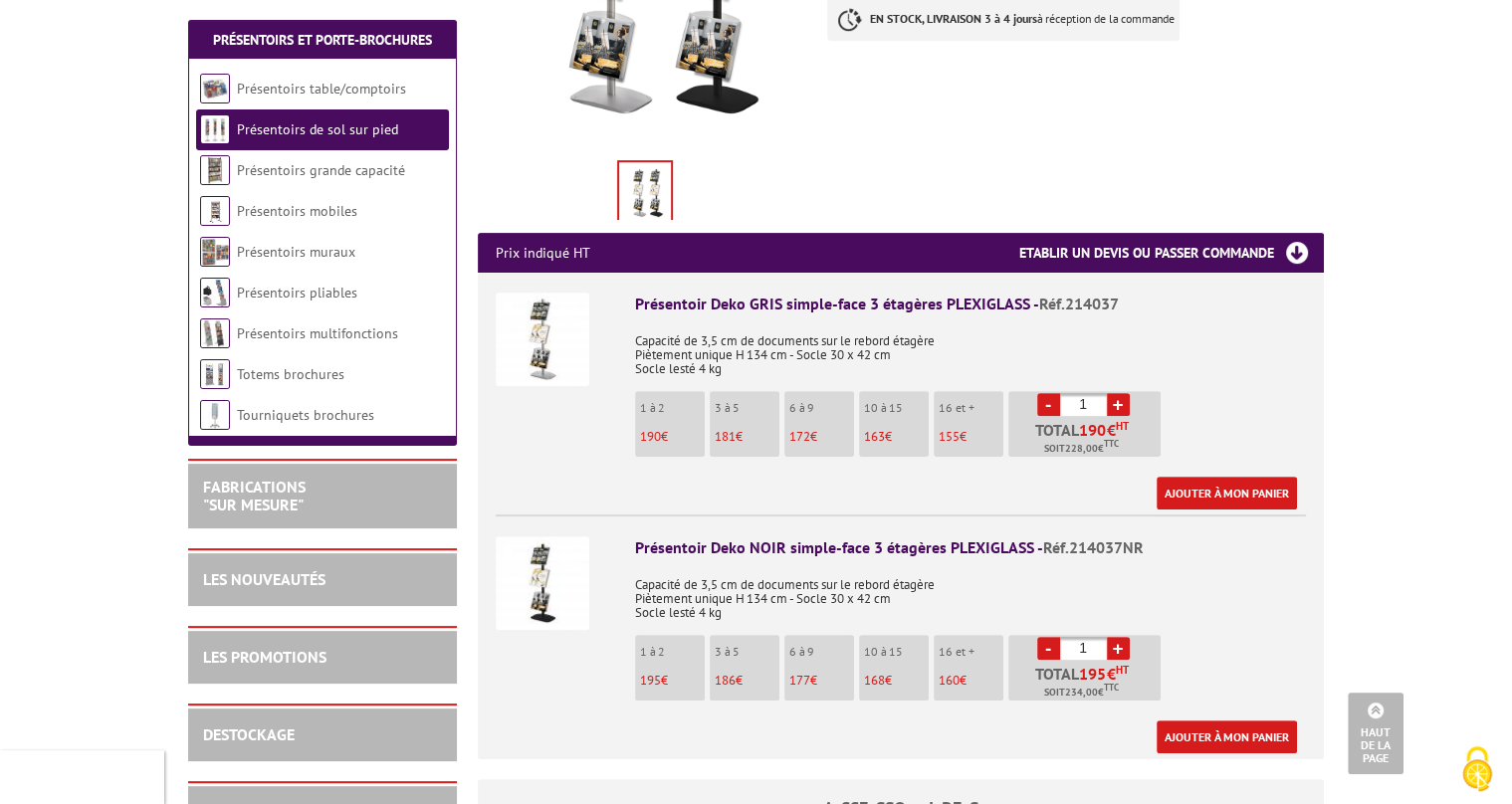 click at bounding box center (542, 583) 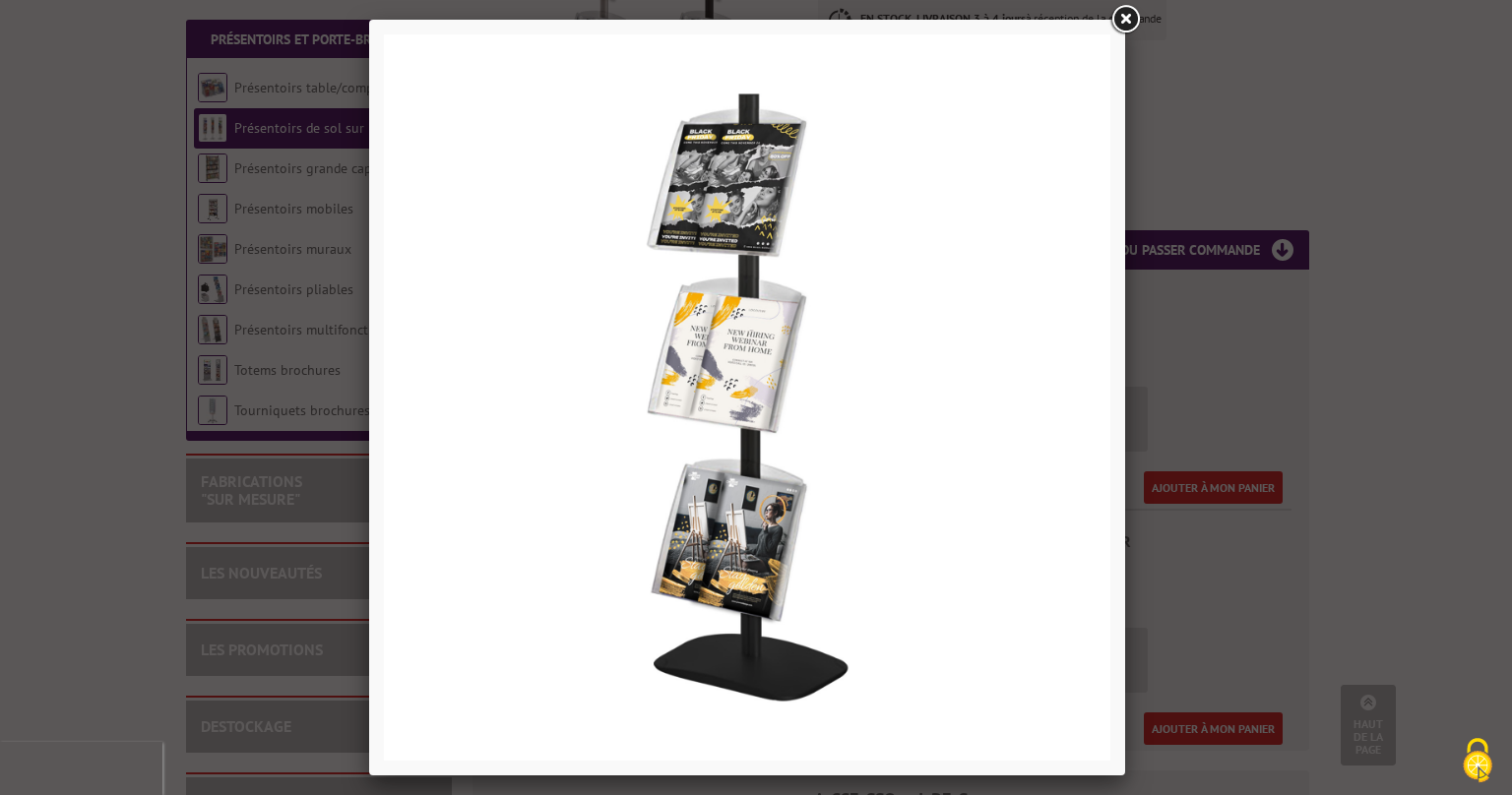 click at bounding box center [1125, 20] 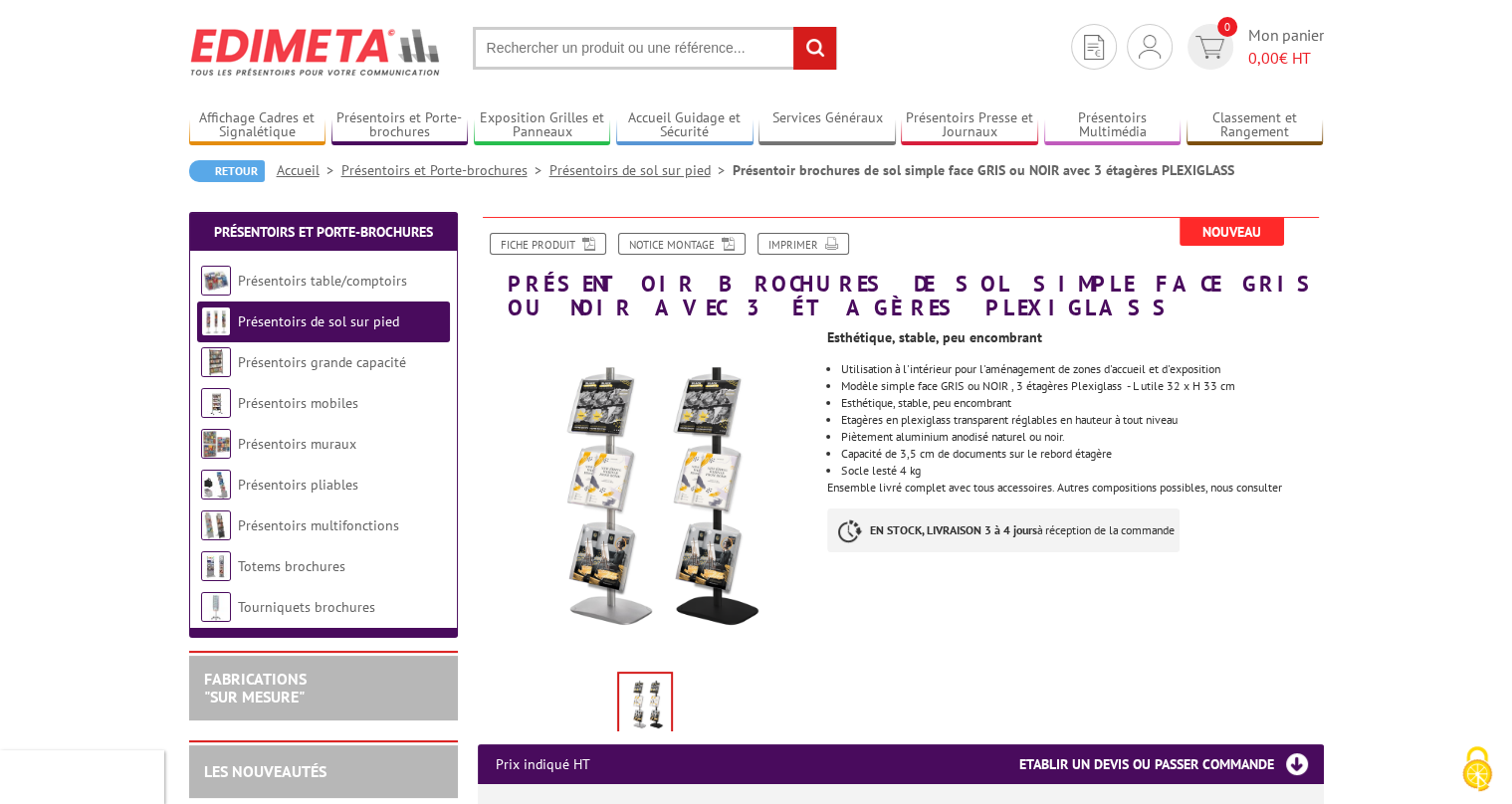 scroll, scrollTop: 25, scrollLeft: 0, axis: vertical 